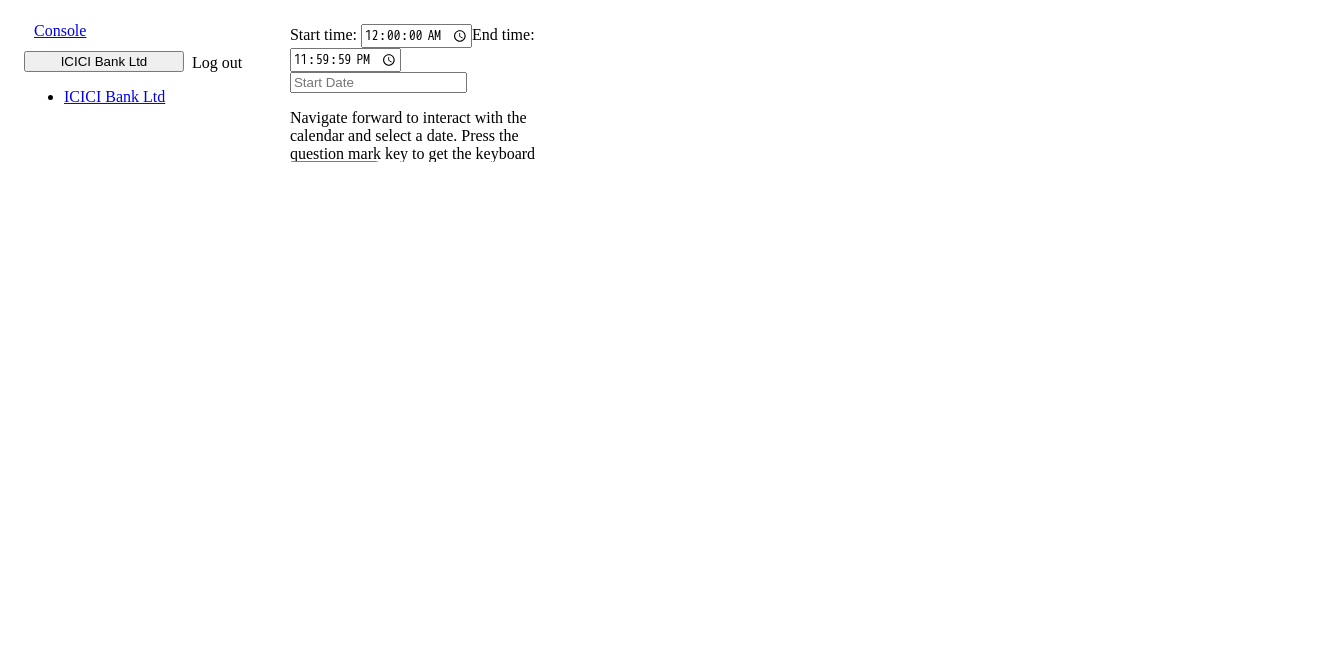 scroll, scrollTop: 0, scrollLeft: 0, axis: both 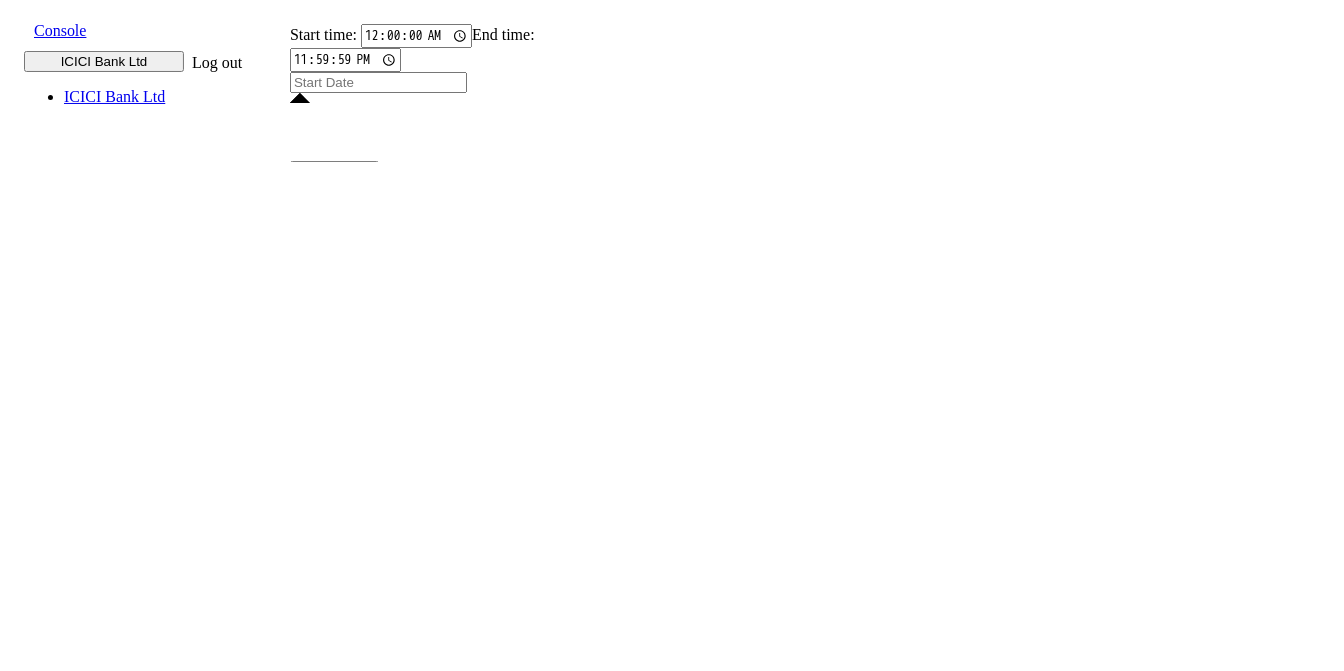 click on "18" at bounding box center (540, 2233) 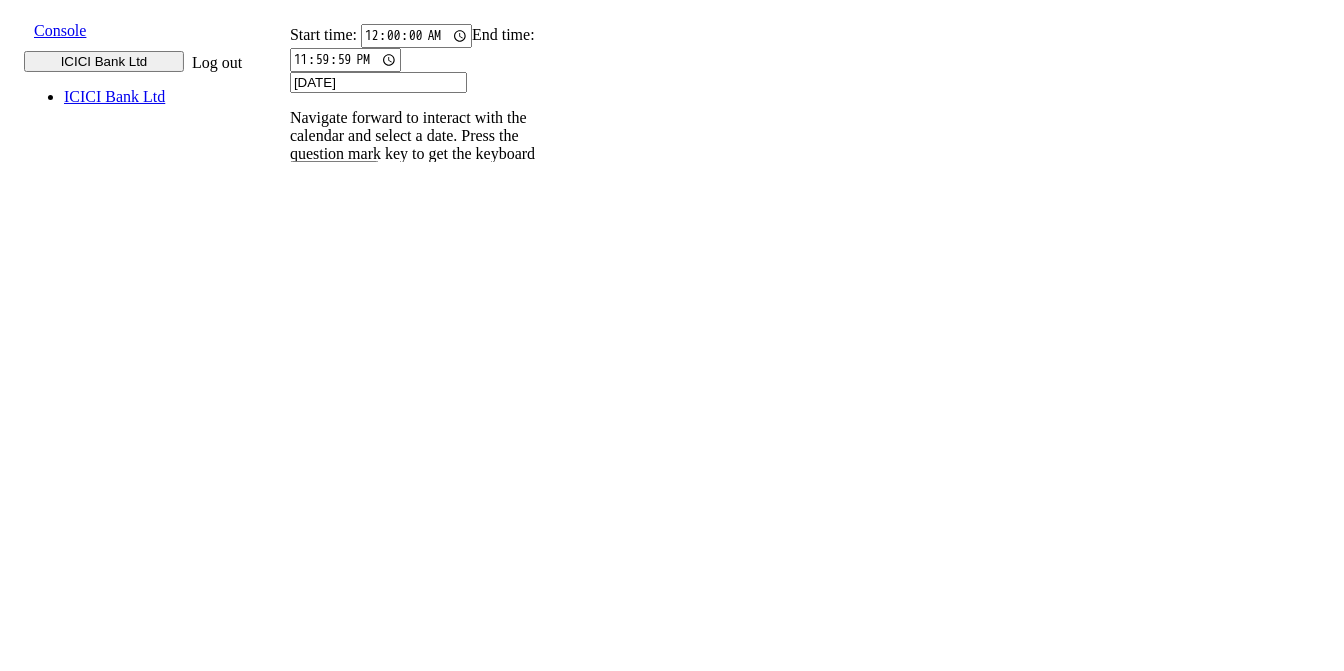 click on "18" at bounding box center (540, 2079) 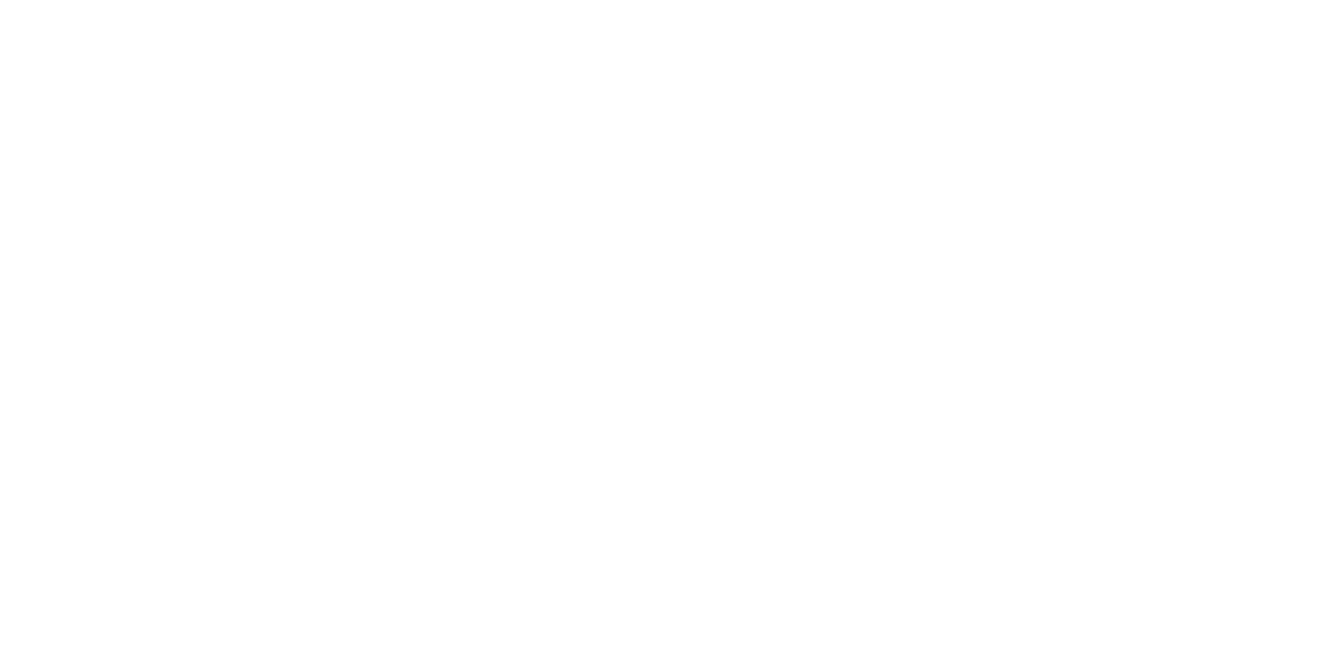 scroll, scrollTop: 0, scrollLeft: 0, axis: both 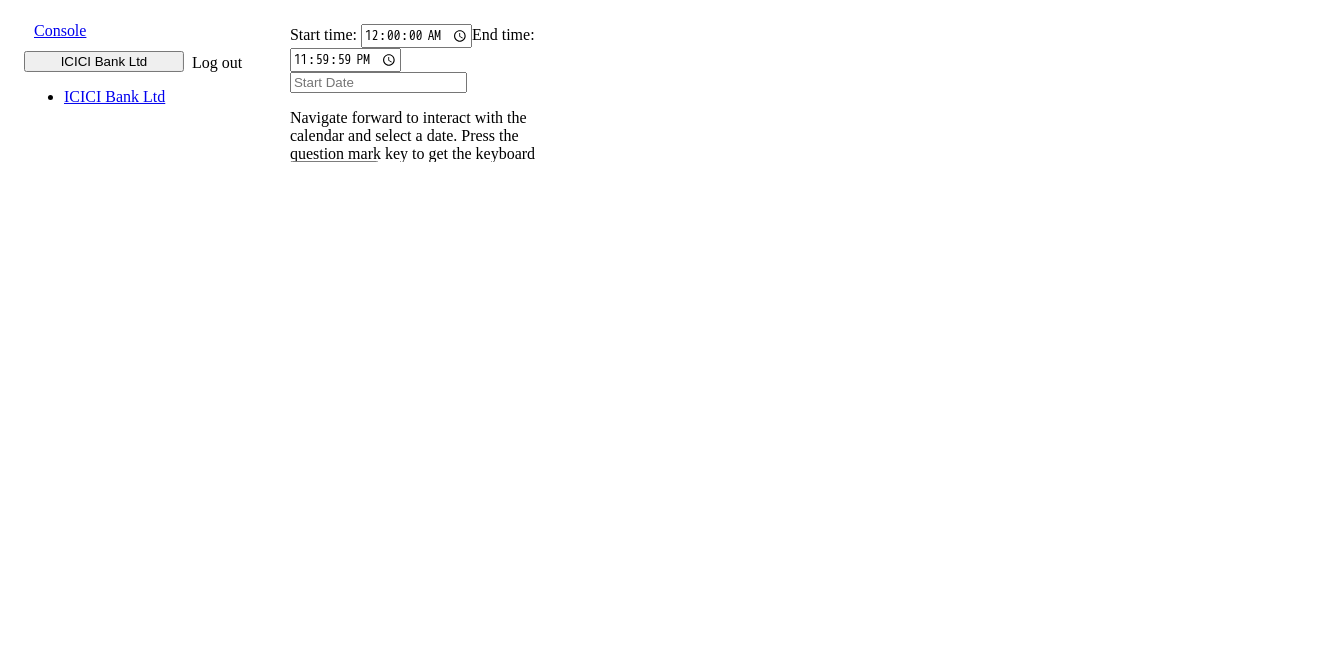 click on "00CH7J..." at bounding box center (314, 466) 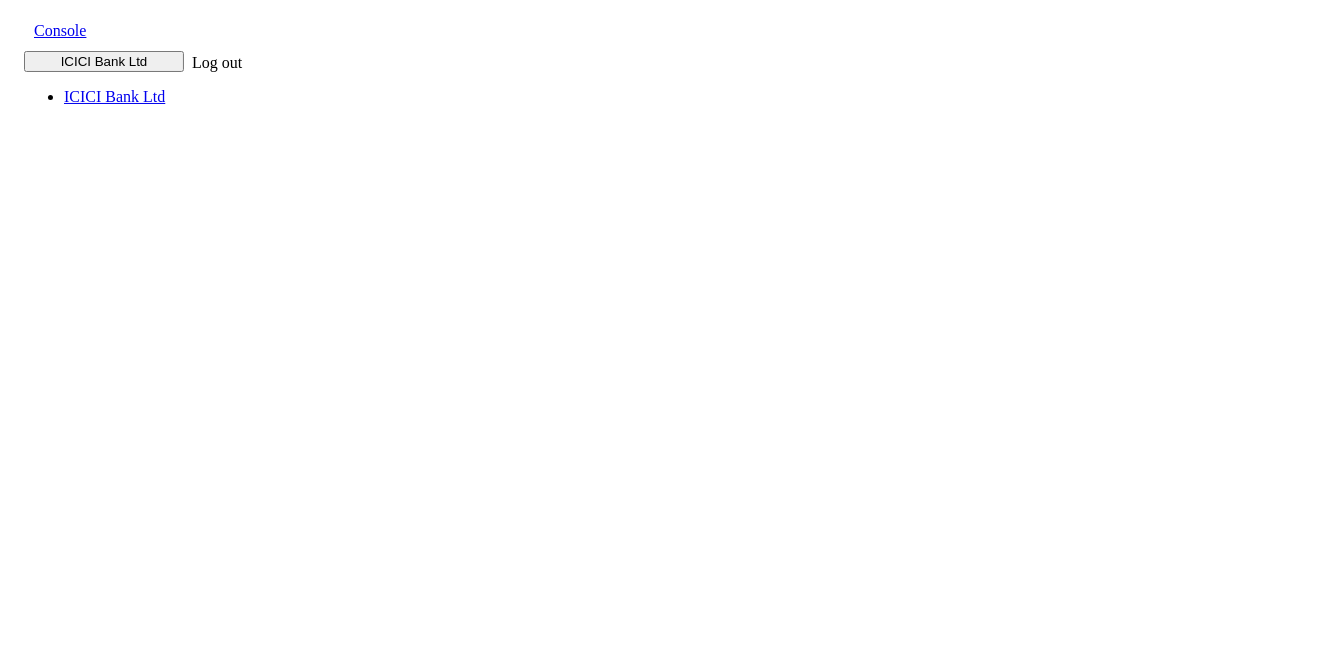 scroll, scrollTop: 0, scrollLeft: 0, axis: both 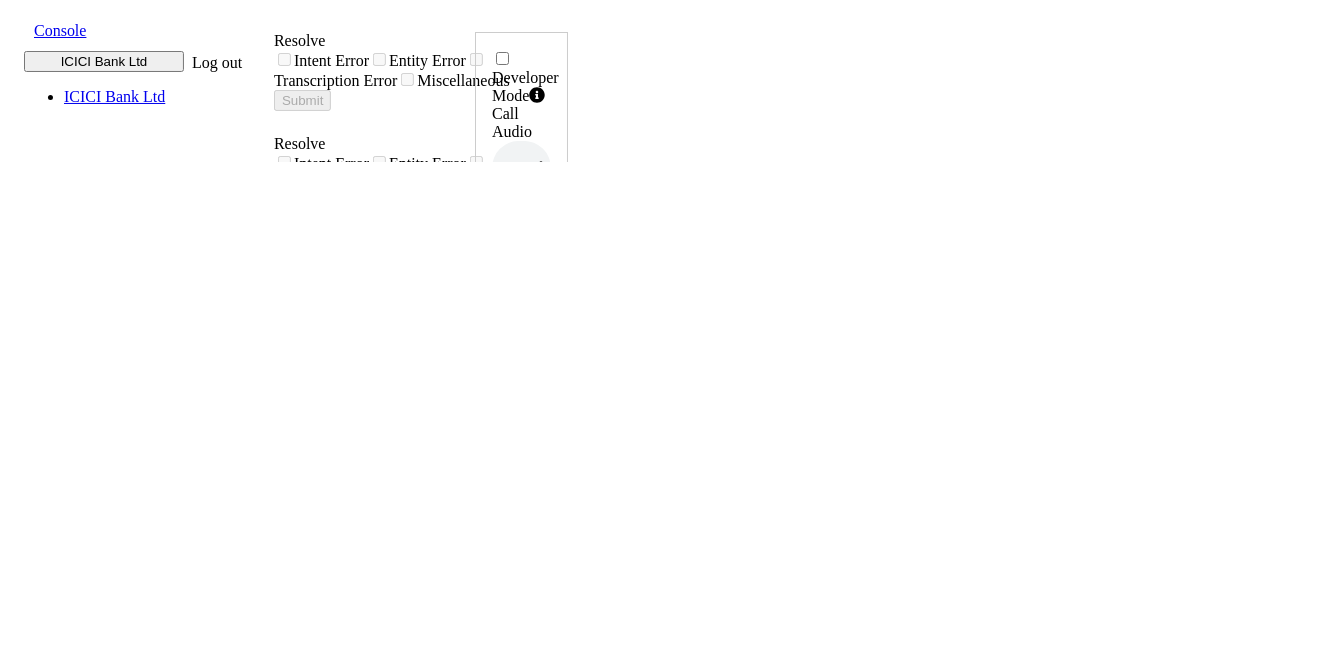 click at bounding box center [18, 29] 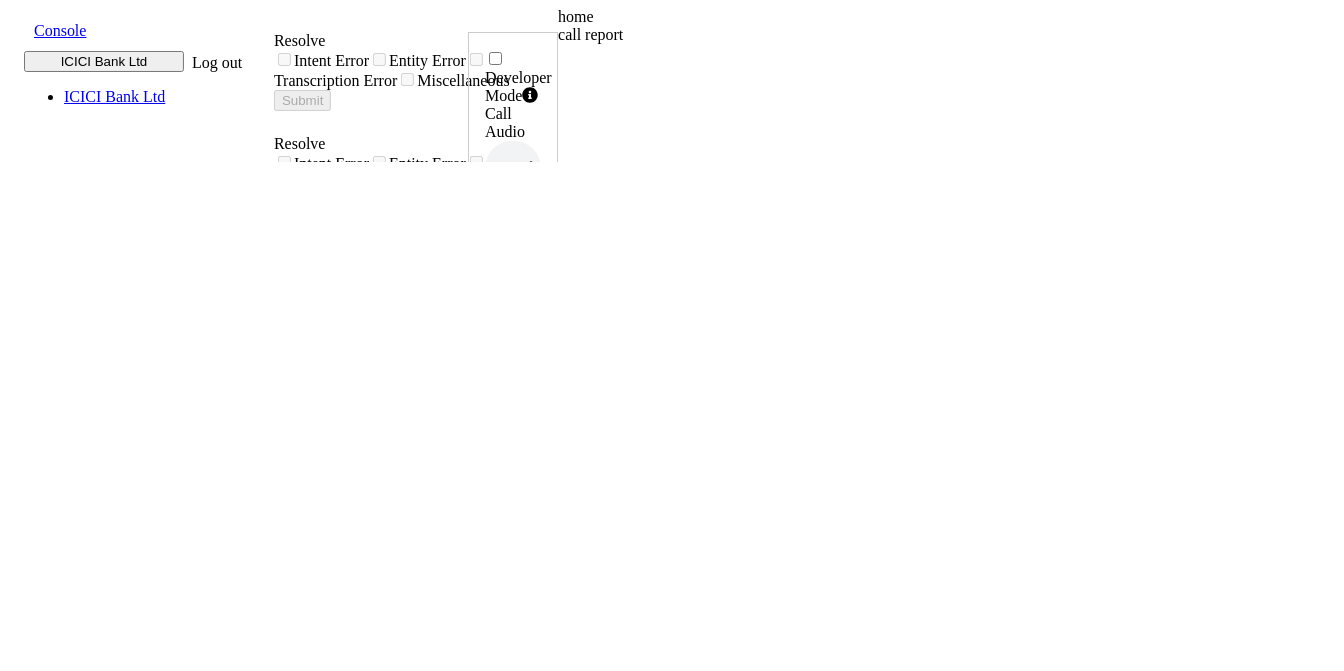 click on "call report" at bounding box center (733, 35) 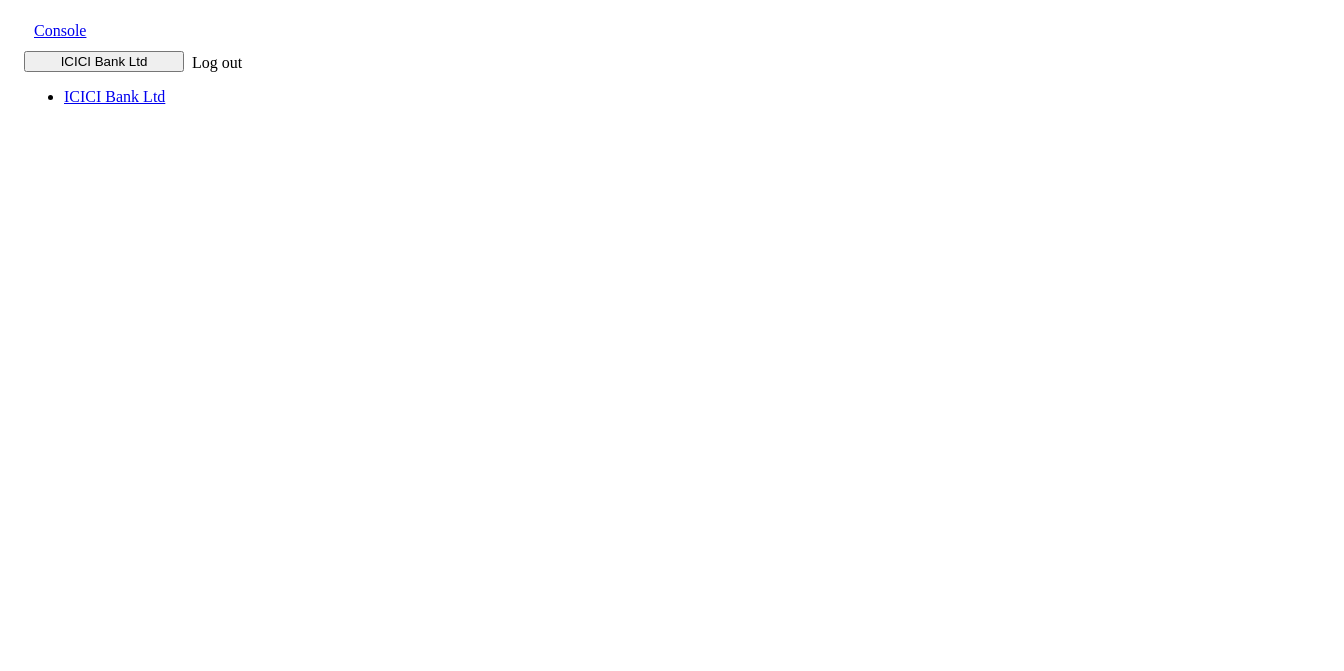 scroll, scrollTop: 0, scrollLeft: 0, axis: both 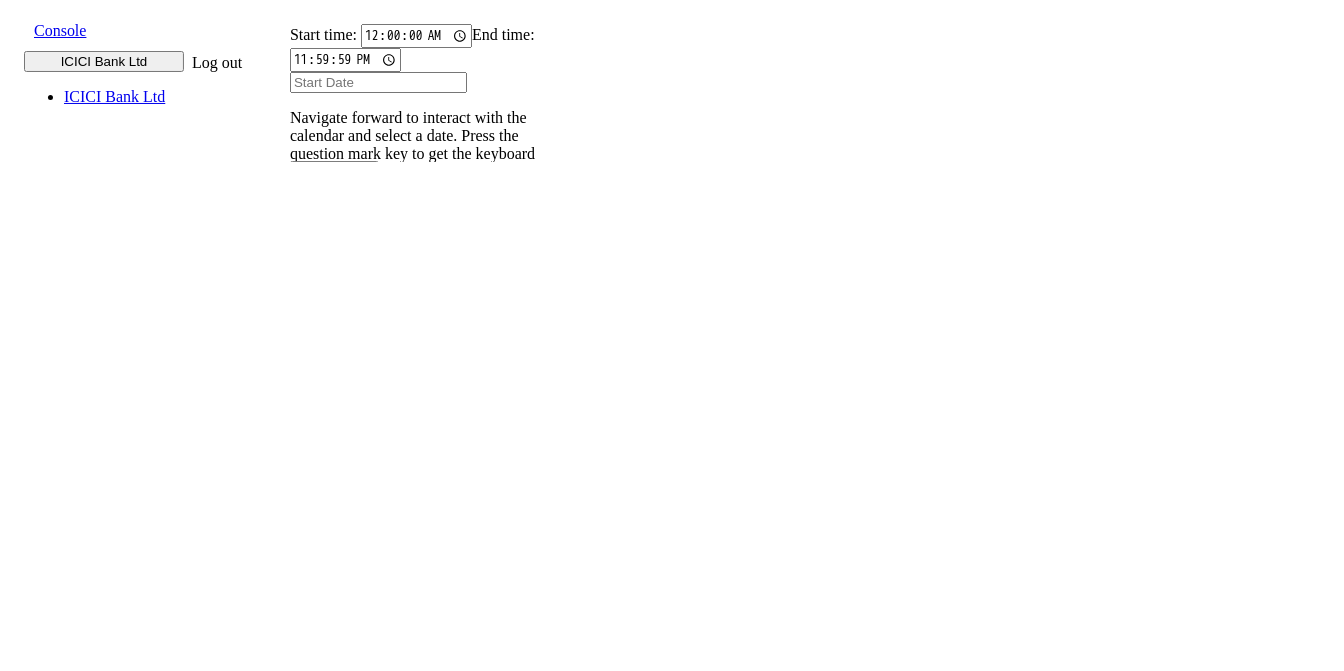 click at bounding box center (302, 275) 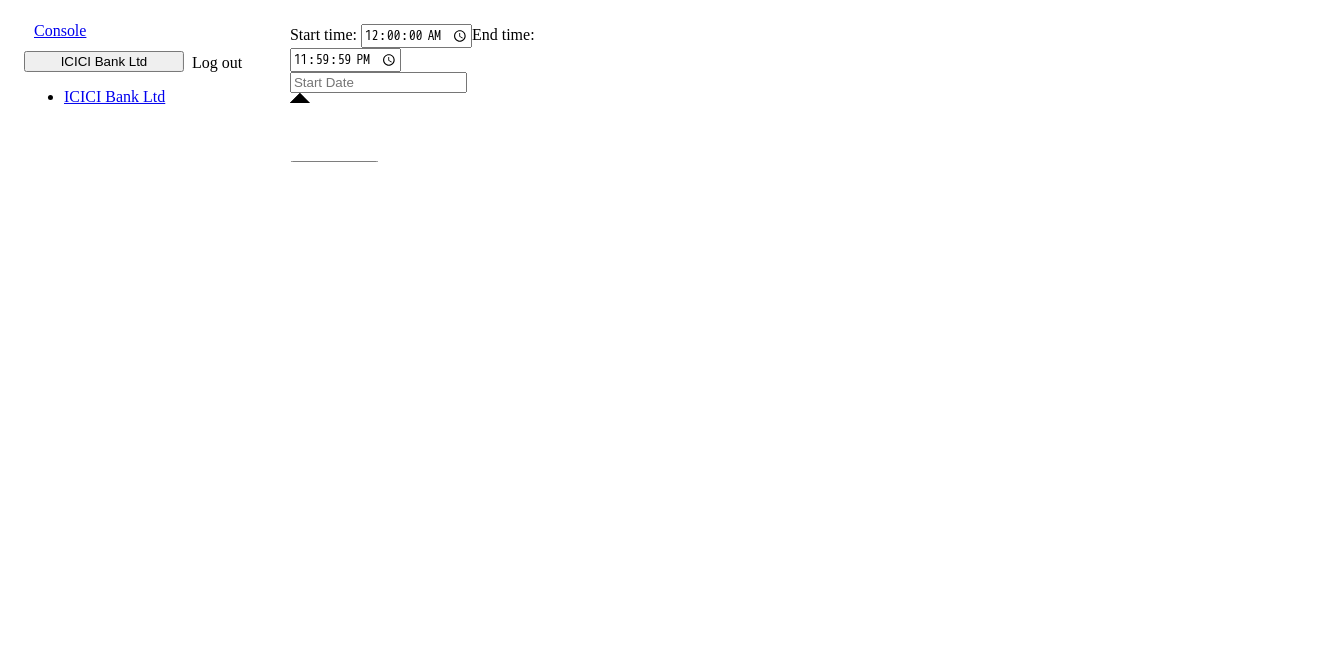 click on "18" at bounding box center [540, 2233] 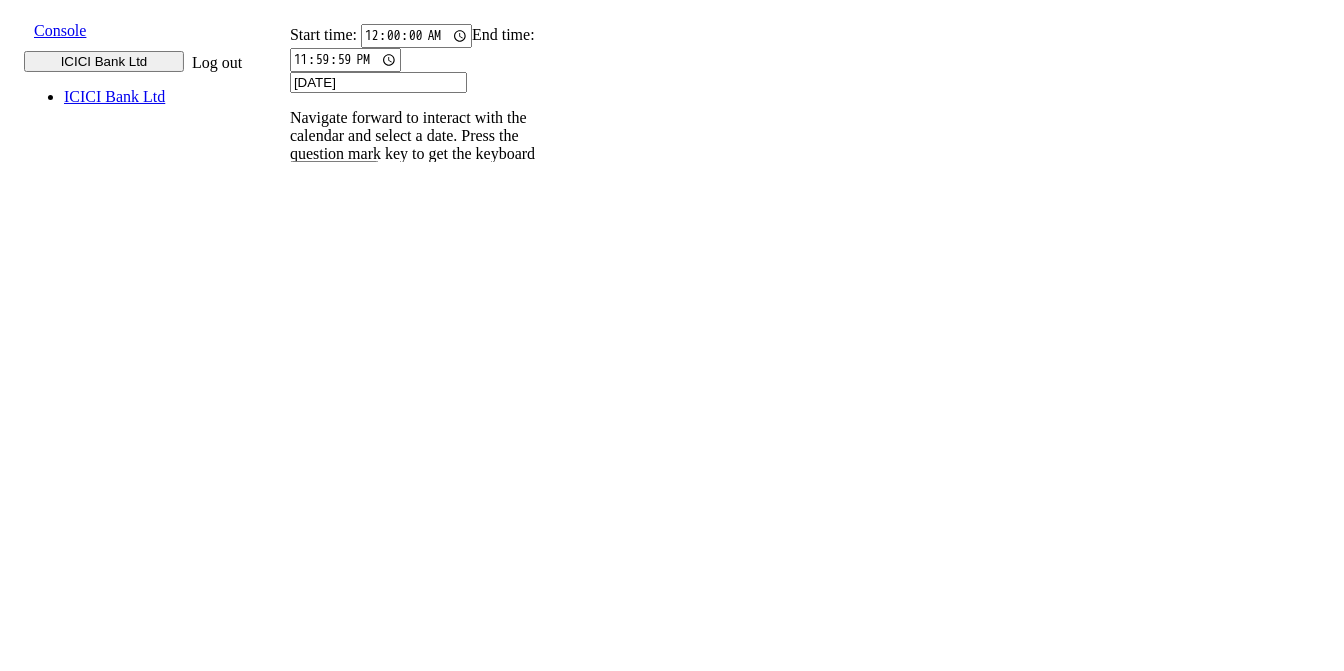 click on "18" at bounding box center [540, 2079] 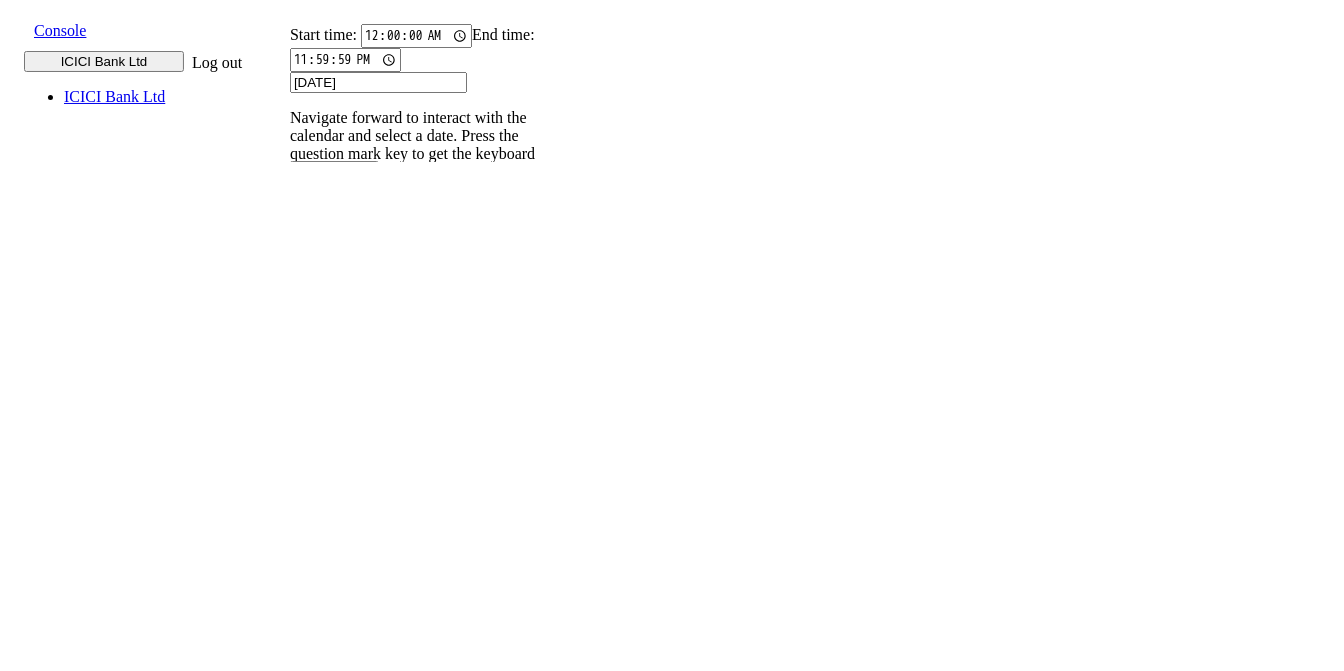 scroll, scrollTop: 1512, scrollLeft: 0, axis: vertical 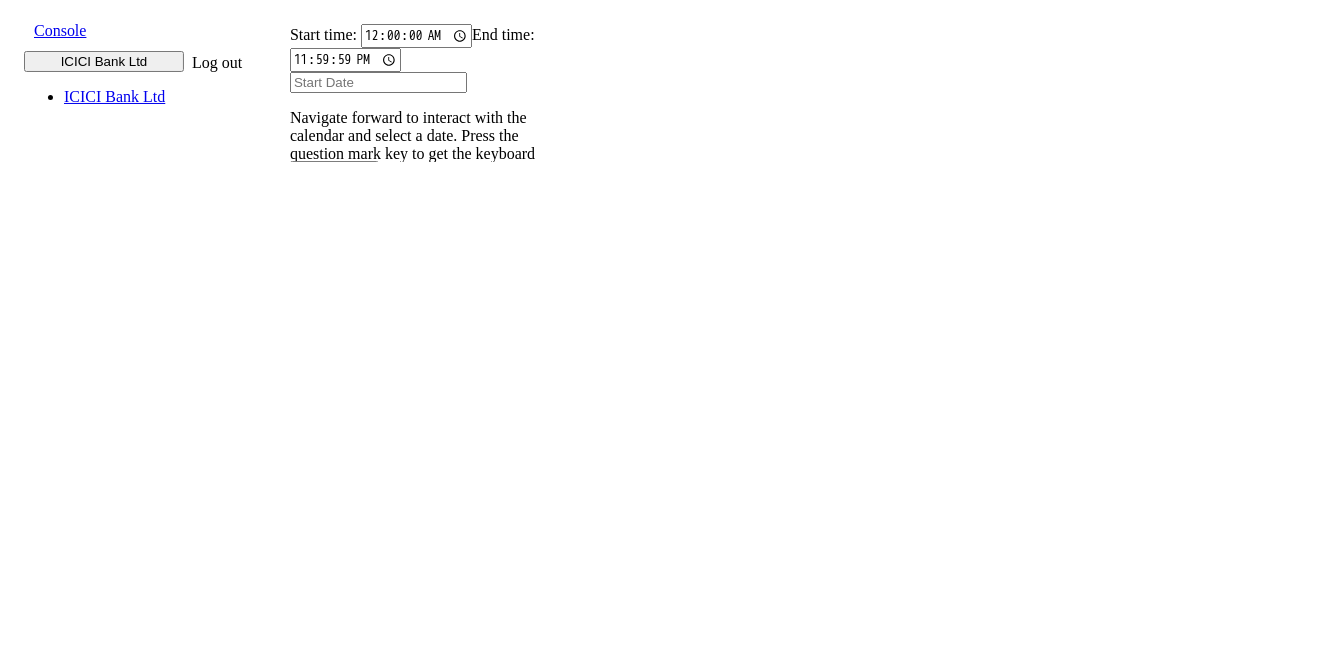 click on "00CH7J..." at bounding box center [314, 466] 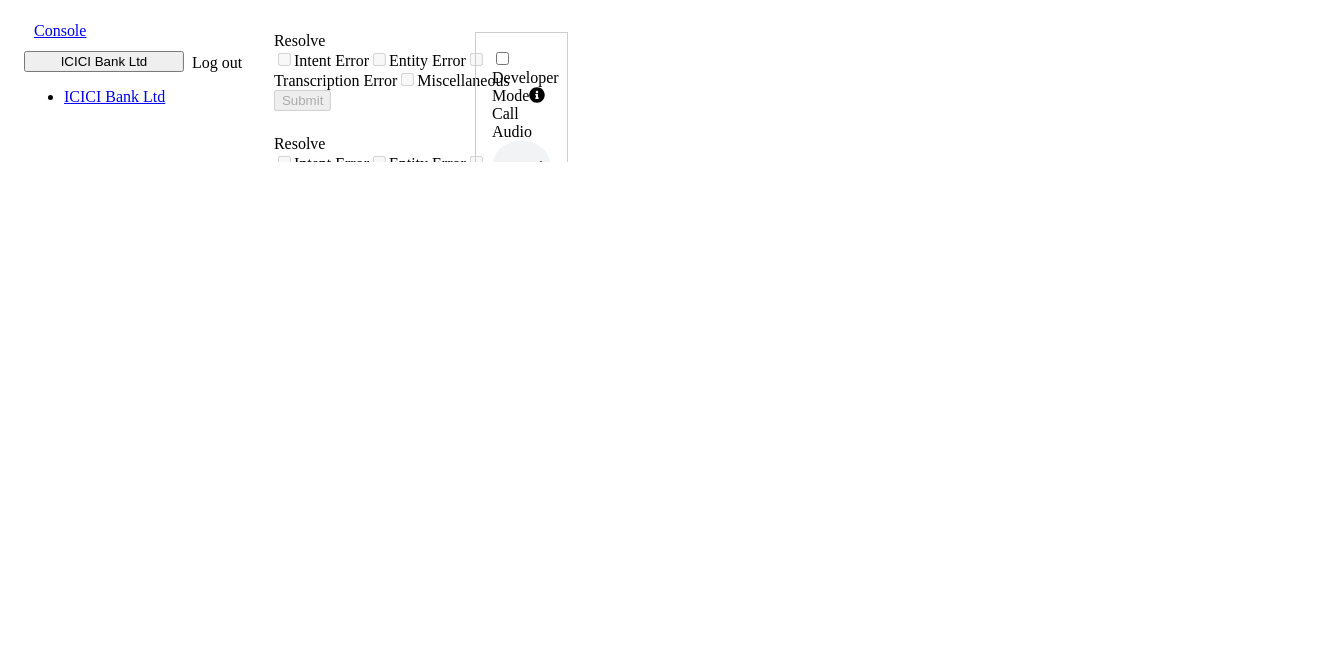 scroll, scrollTop: 0, scrollLeft: 0, axis: both 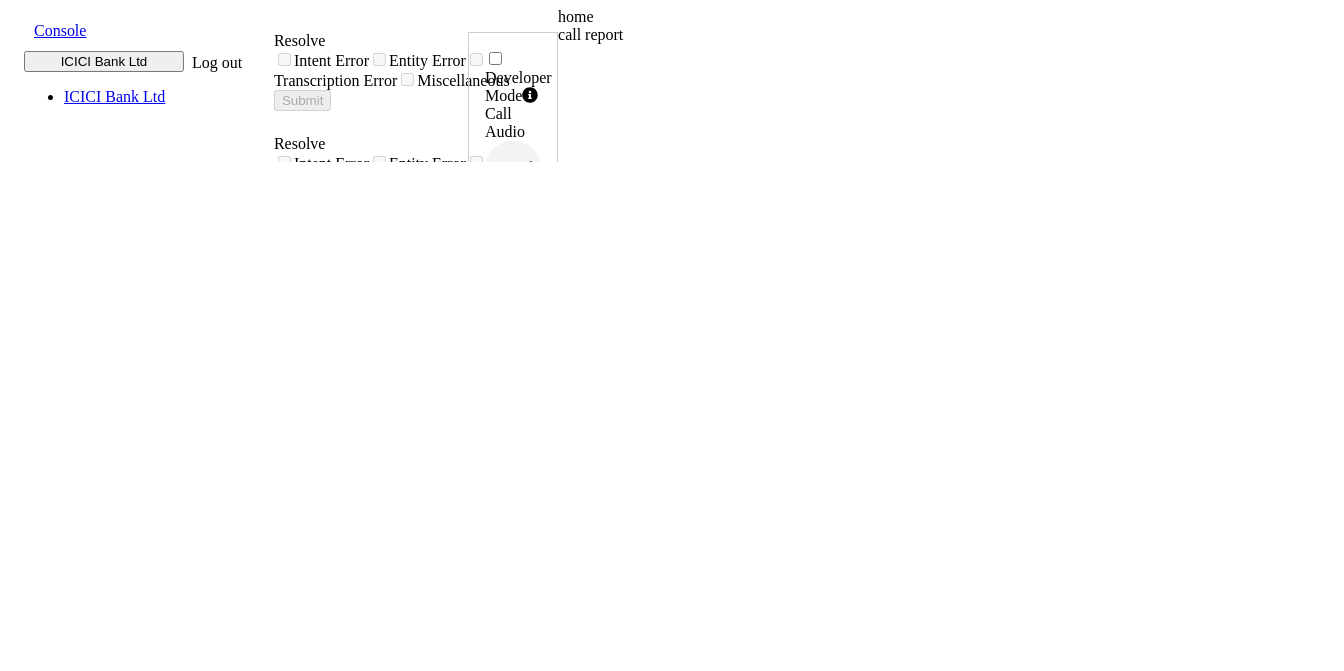 click on "call report" at bounding box center [733, 35] 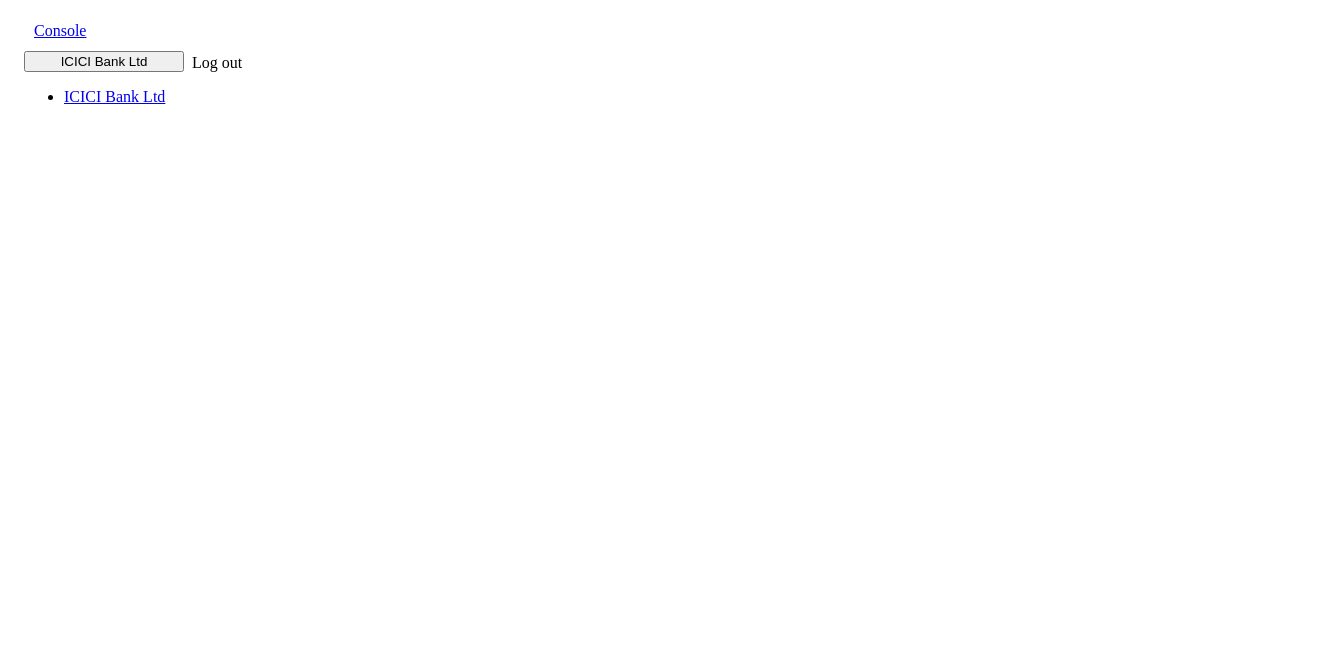 scroll, scrollTop: 0, scrollLeft: 0, axis: both 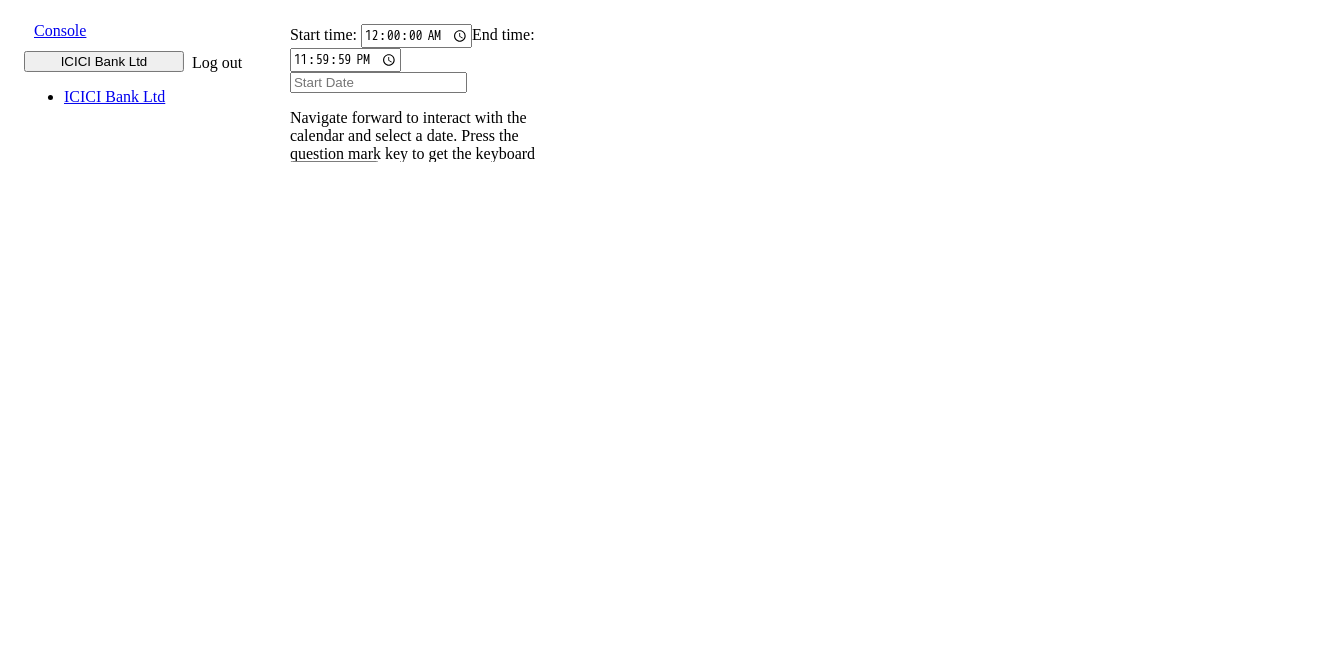 click at bounding box center (302, 275) 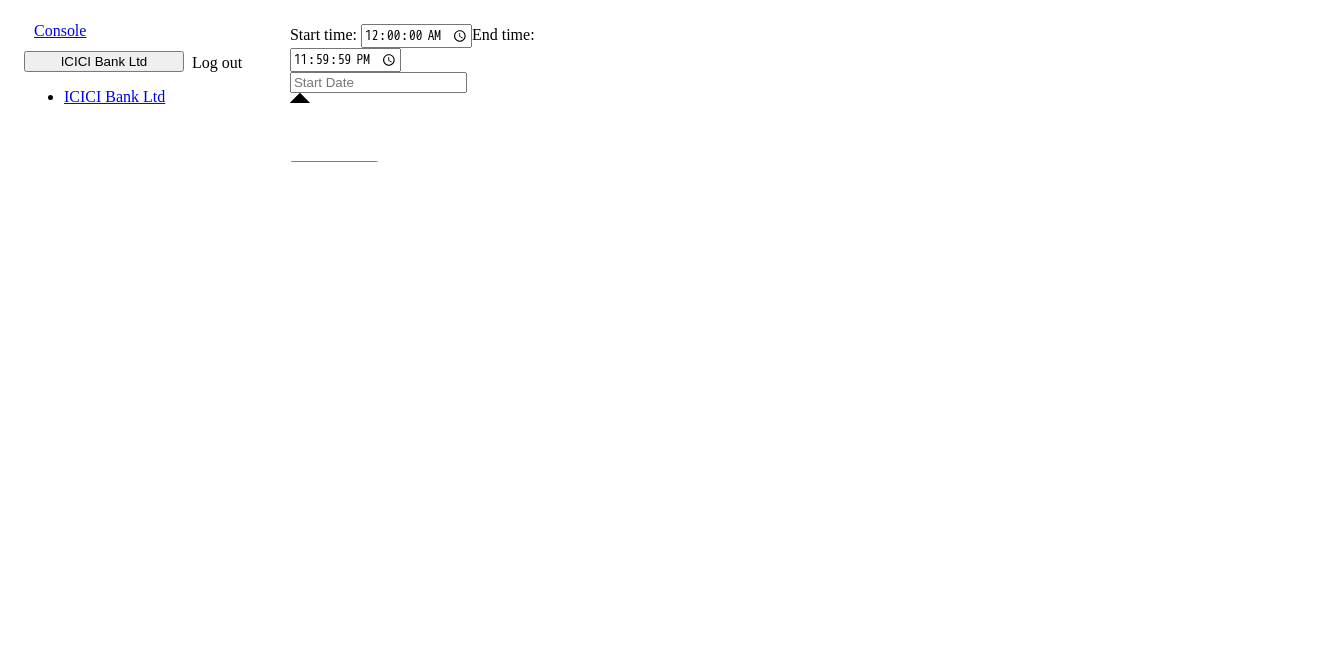 click on "18" at bounding box center (540, 2233) 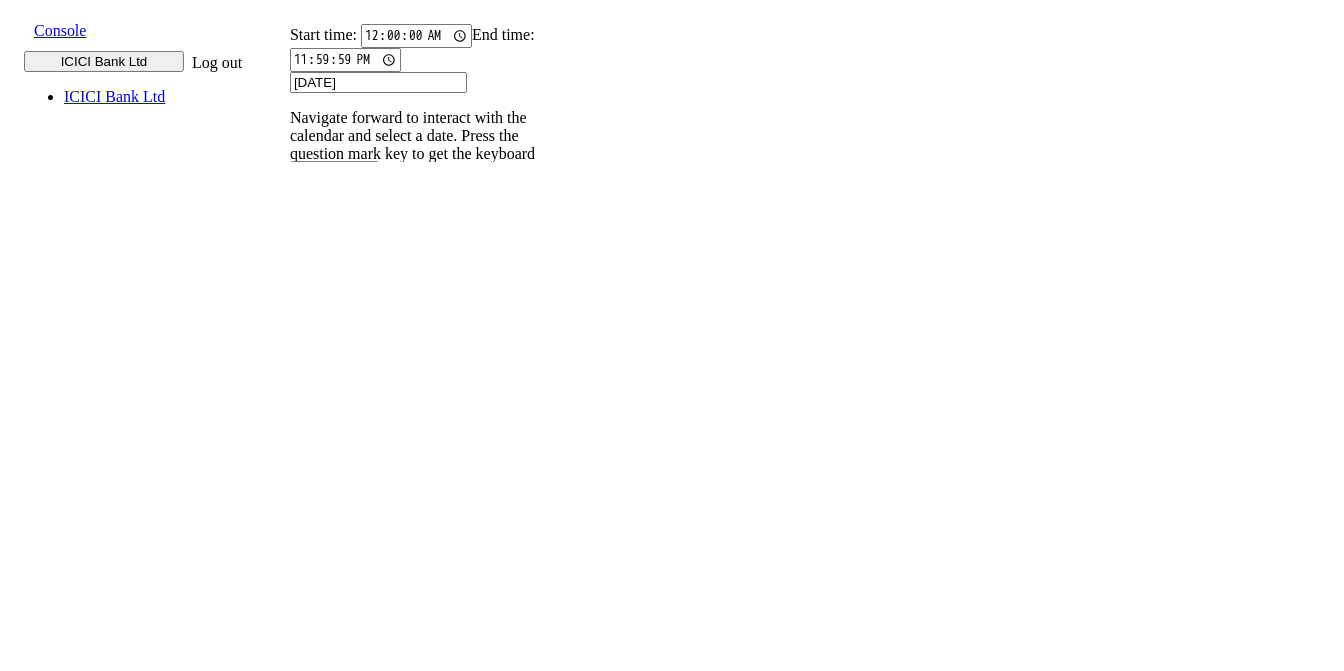 click on "18" at bounding box center (540, 2079) 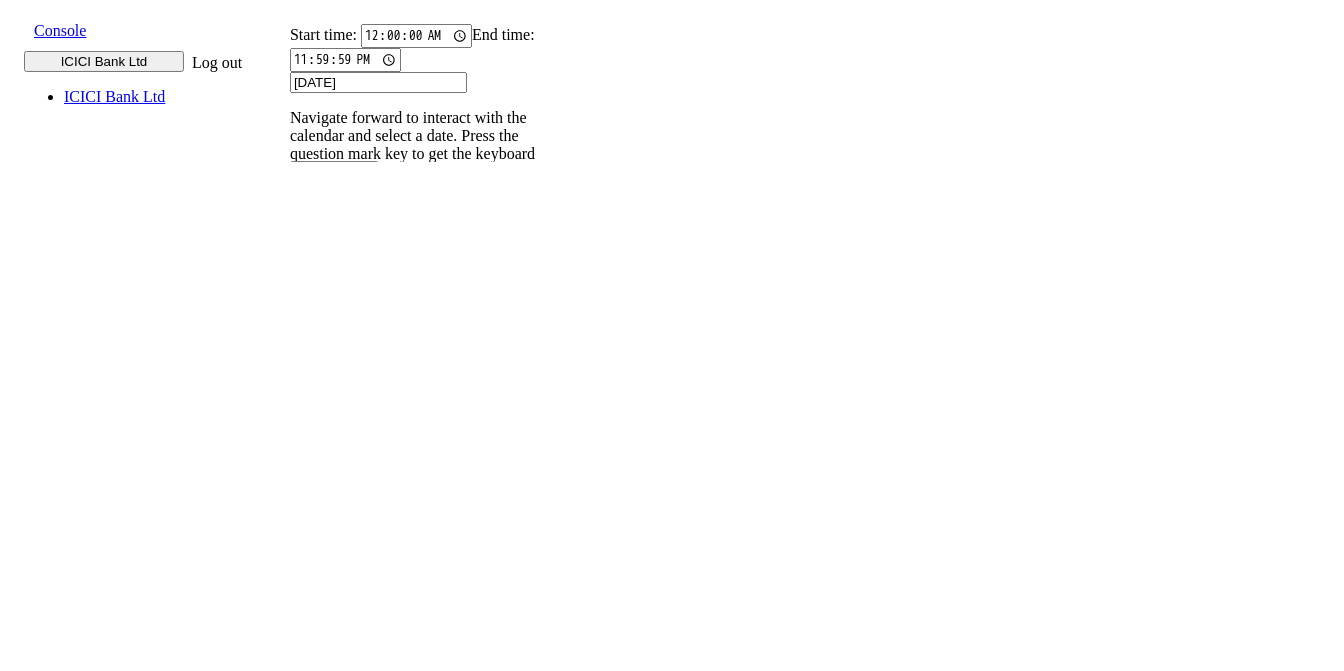 scroll, scrollTop: 1222, scrollLeft: 0, axis: vertical 